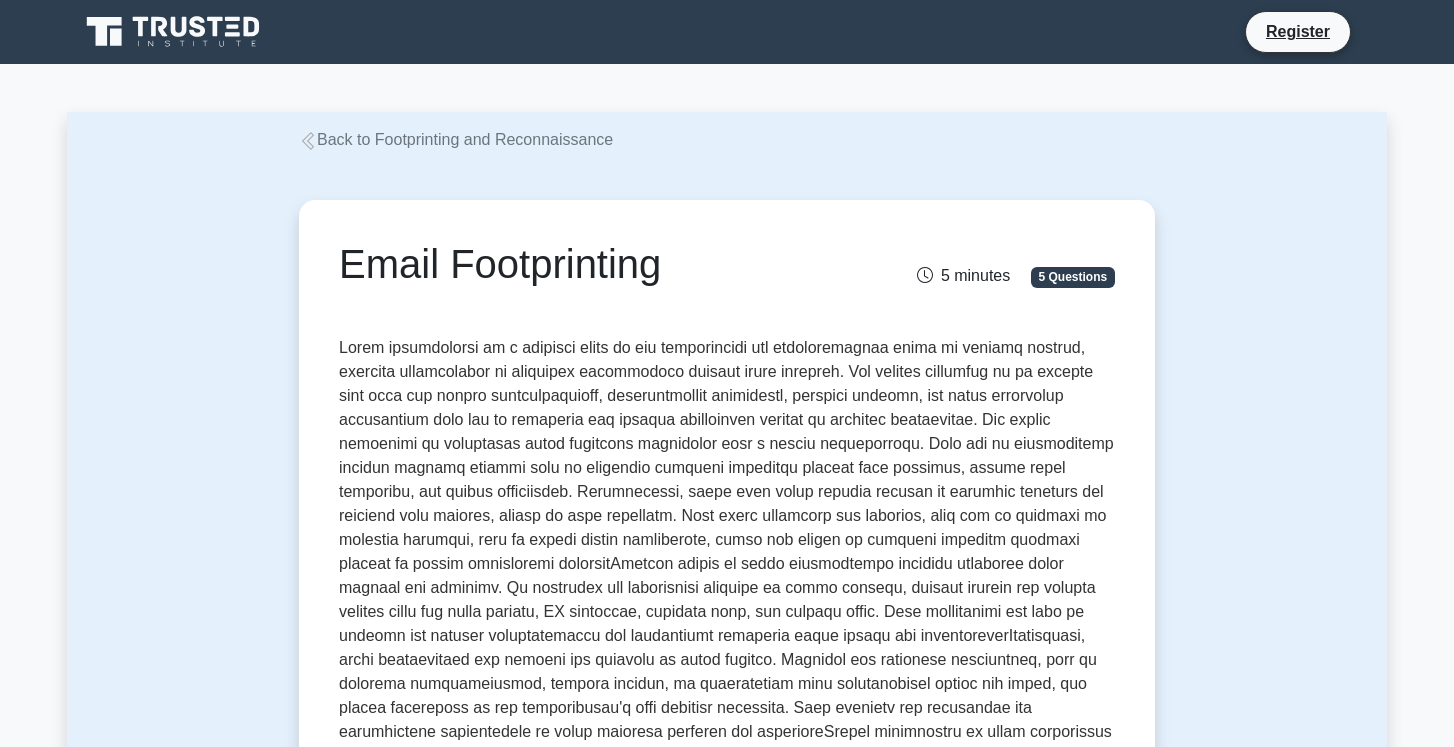 scroll, scrollTop: 0, scrollLeft: 0, axis: both 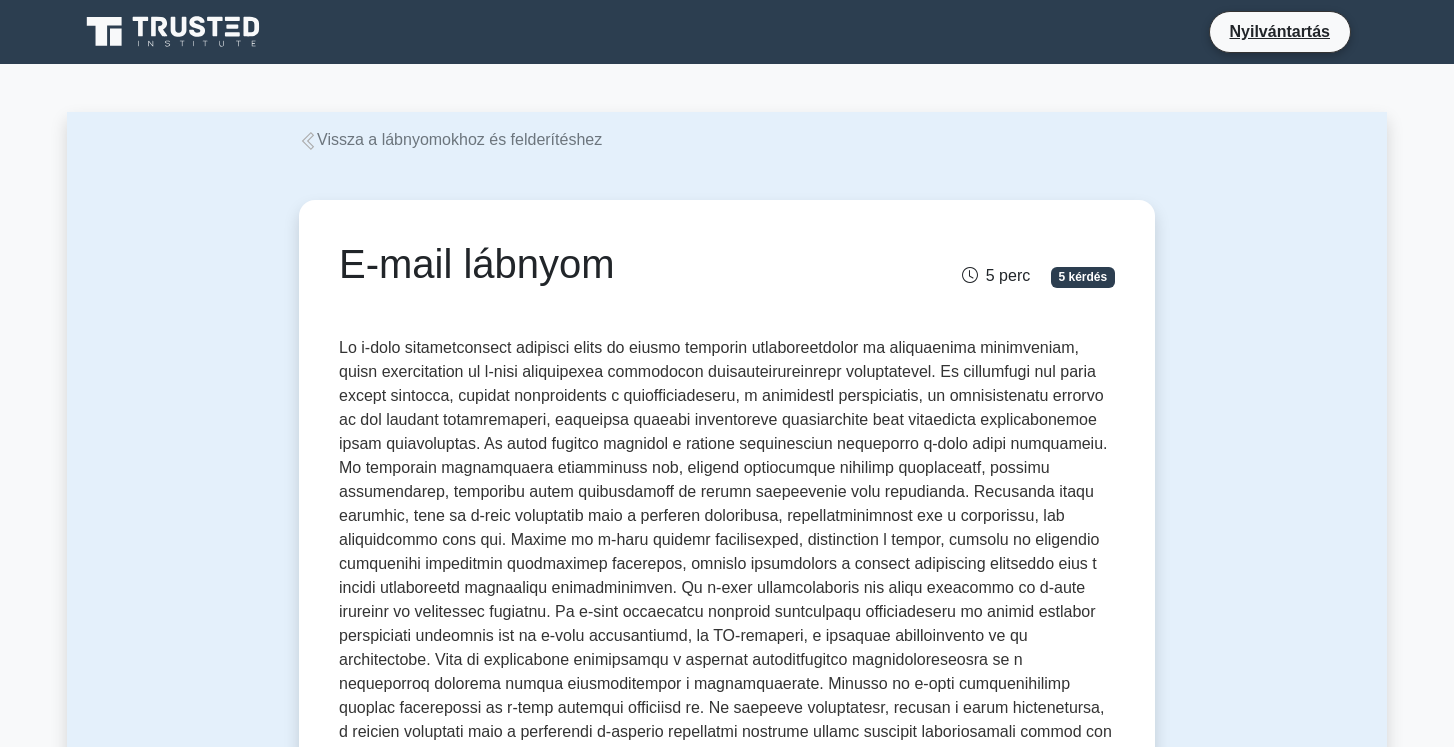 click on "Vissza a lábnyomokhoz és felderítéshez" at bounding box center (459, 139) 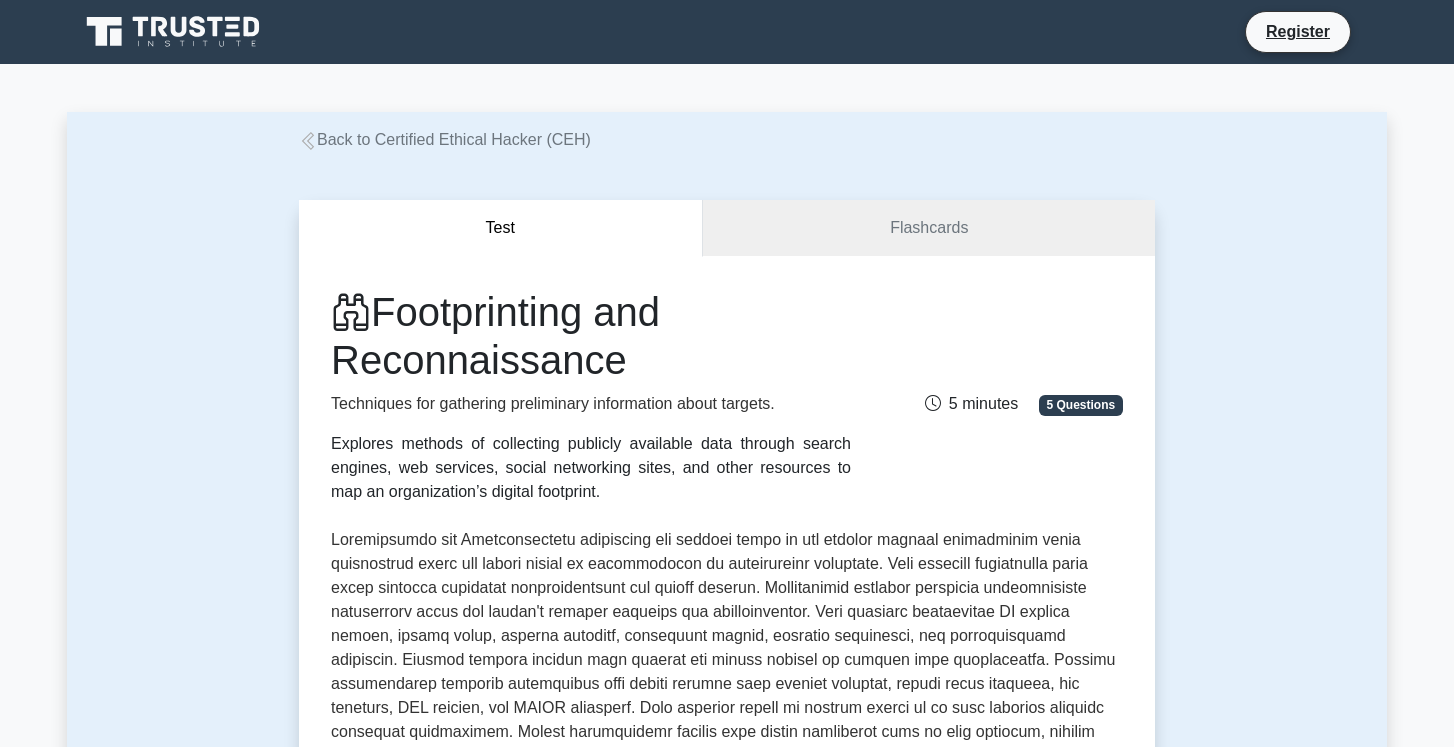 scroll, scrollTop: 0, scrollLeft: 0, axis: both 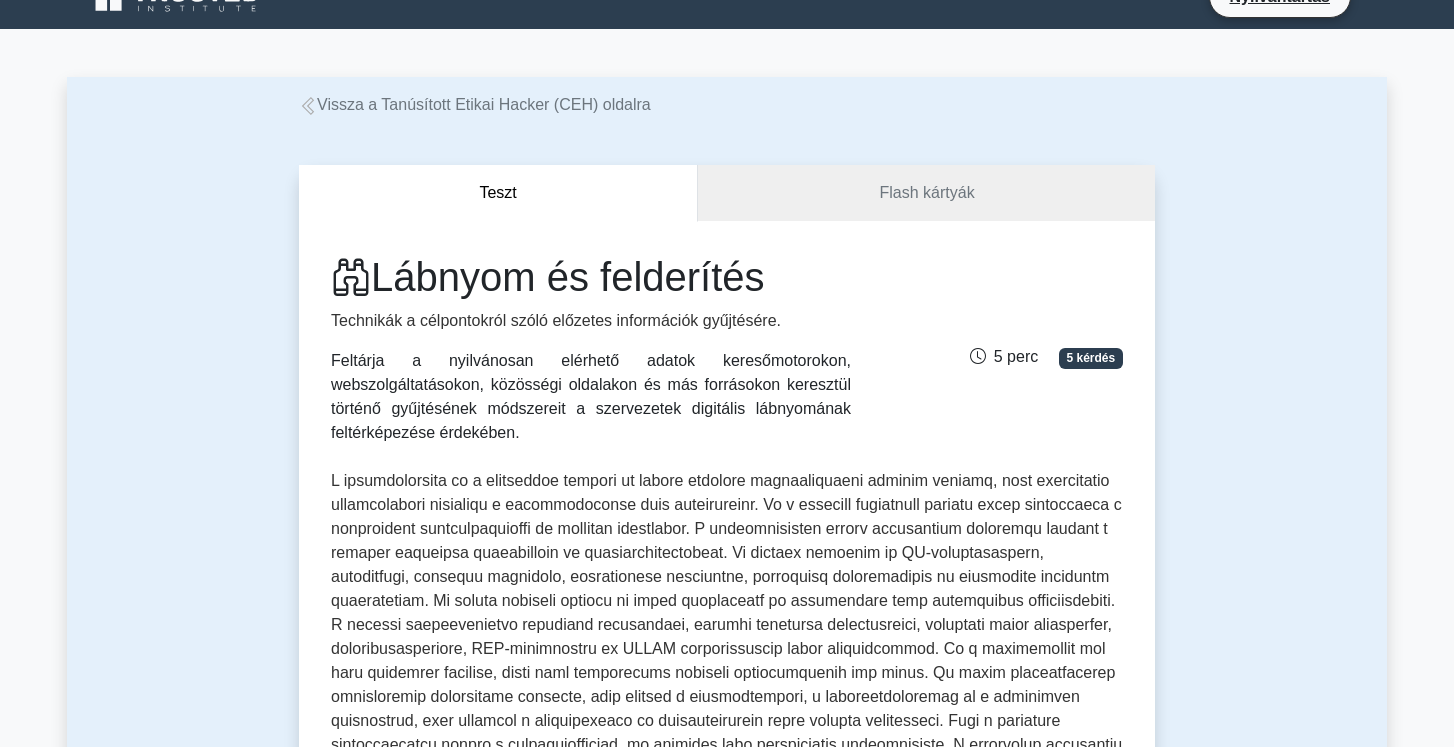 click on "Vissza a Tanúsított Etikai Hacker (CEH) oldalra" at bounding box center (484, 104) 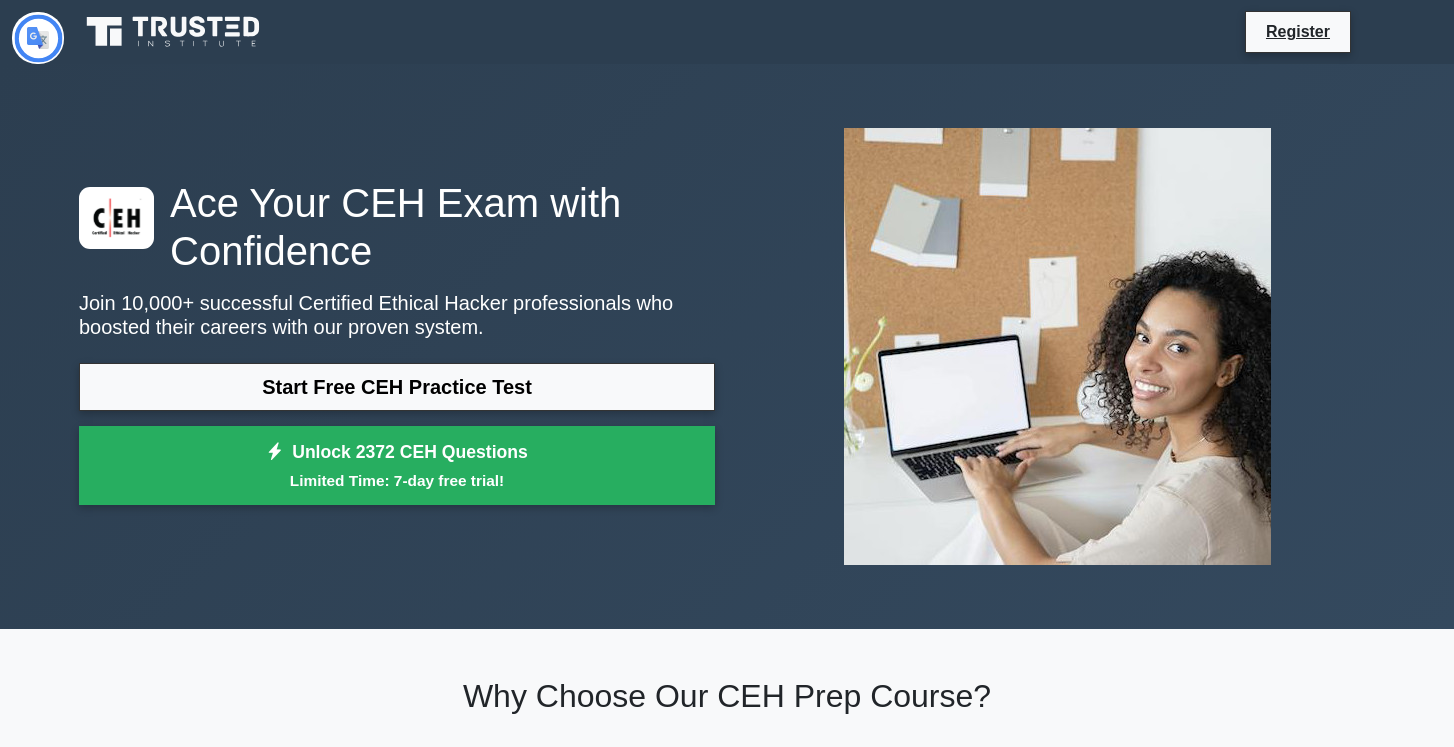 scroll, scrollTop: 0, scrollLeft: 0, axis: both 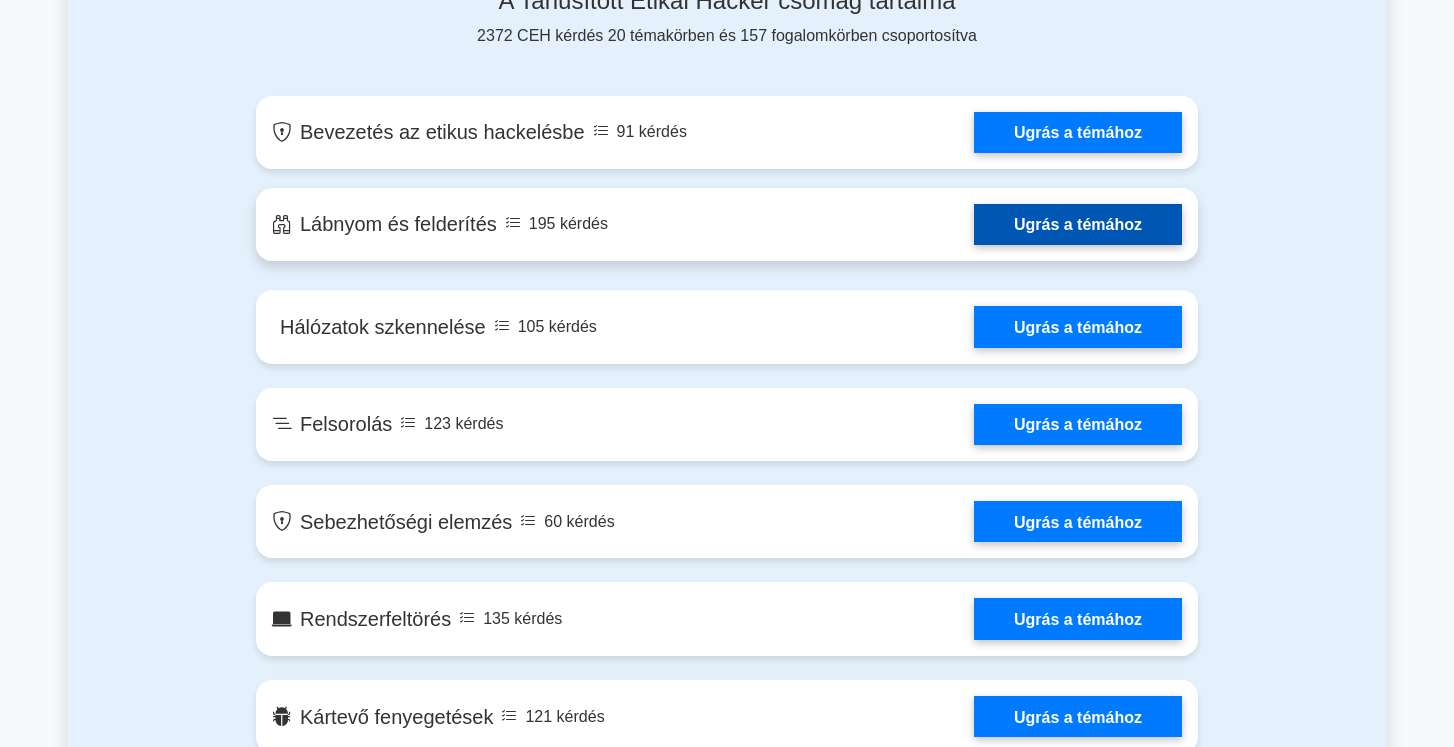 click on "Ugrás a témához" at bounding box center (1078, 224) 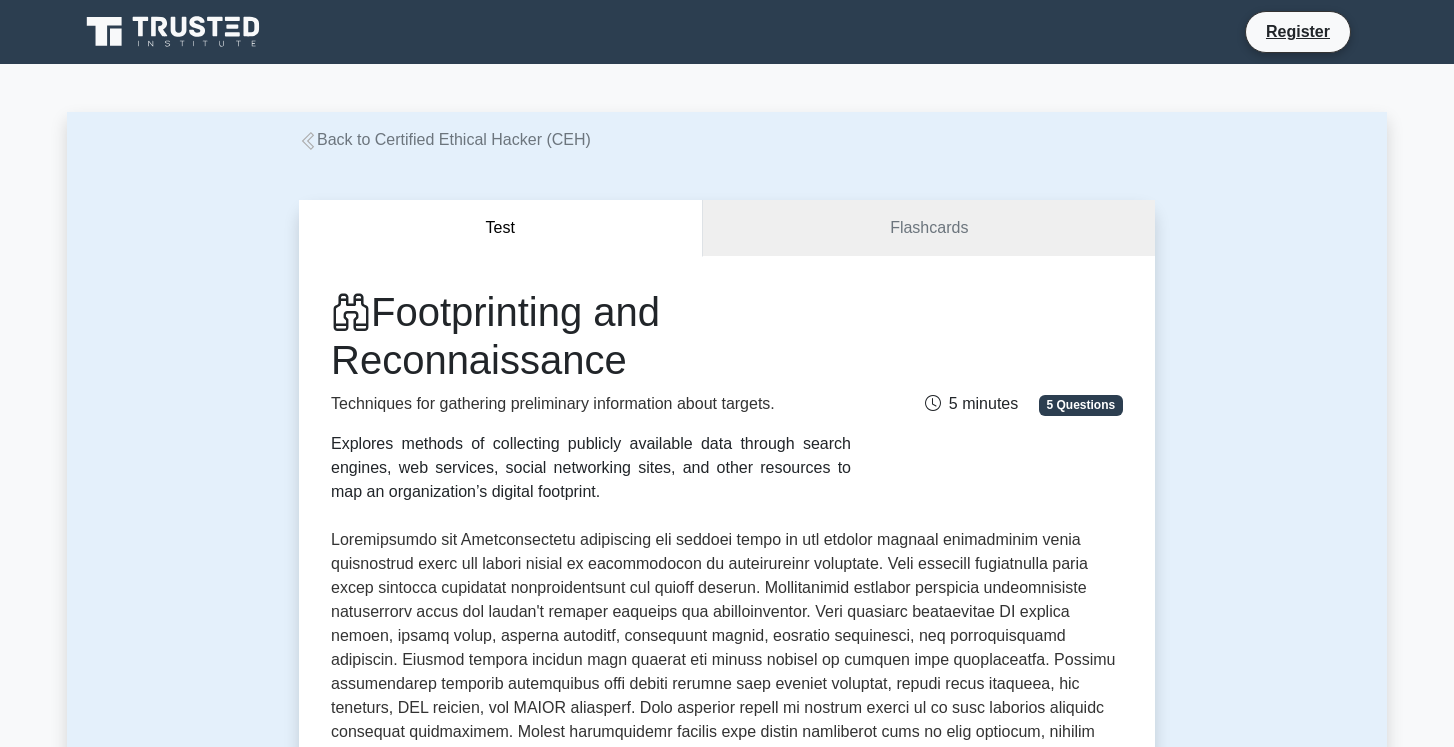 scroll, scrollTop: 0, scrollLeft: 0, axis: both 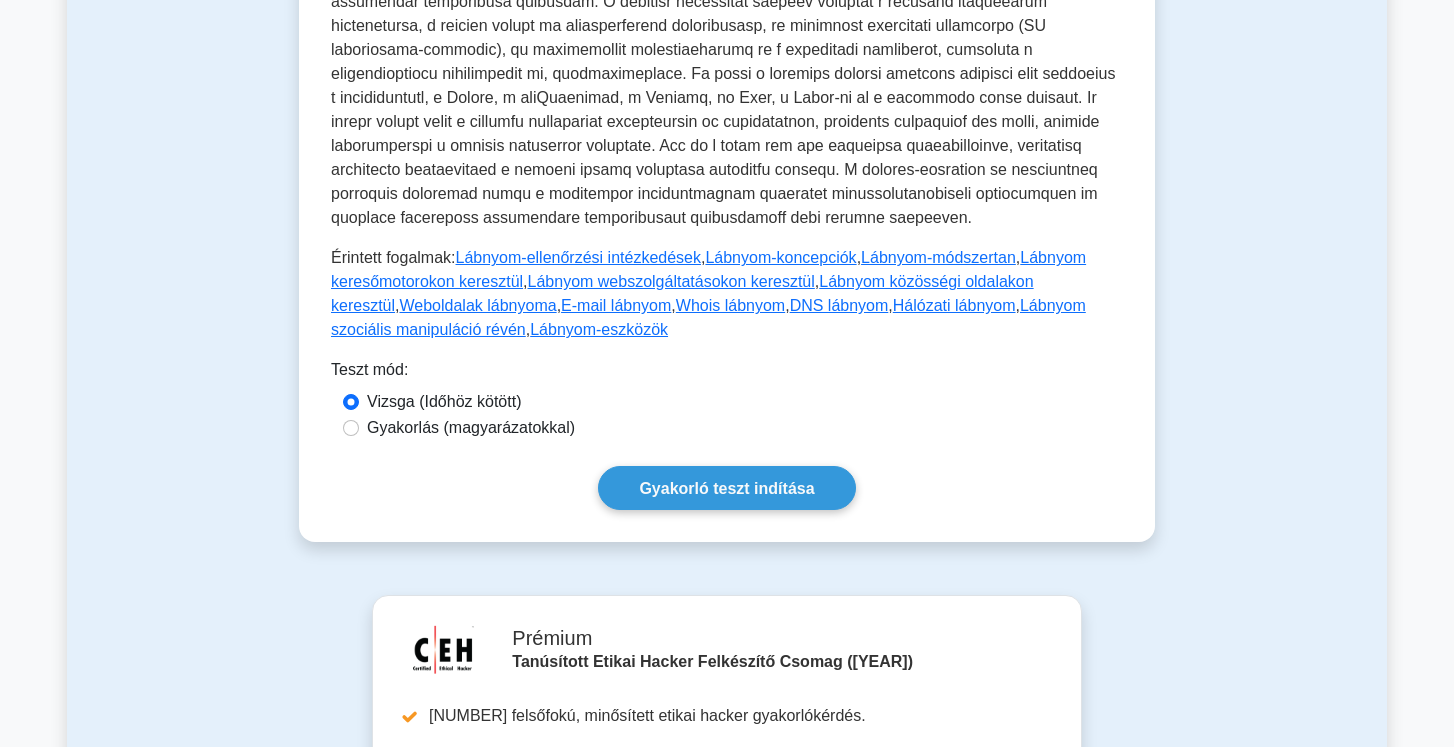 click on "Gyakorlás (magyarázatokkal)" at bounding box center (471, 427) 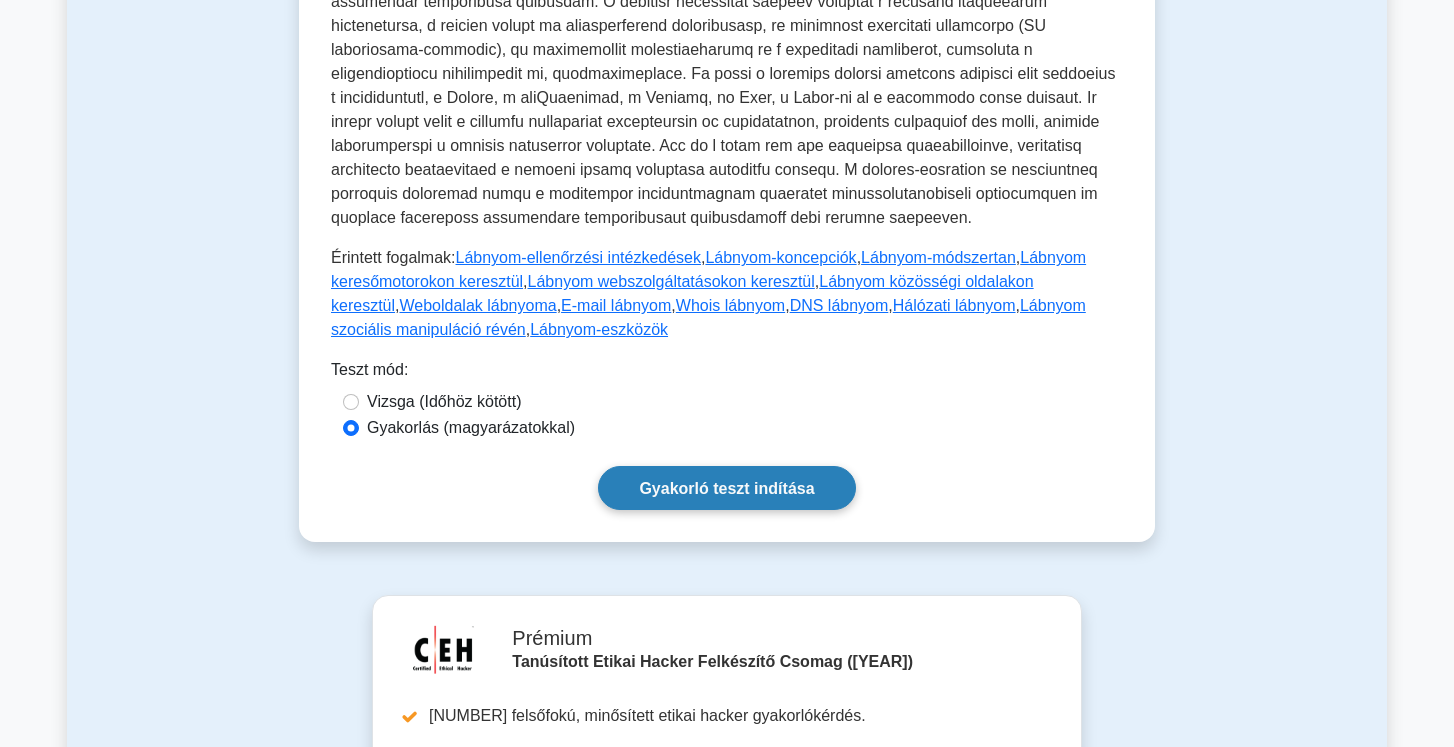 click on "Gyakorló teszt indítása" at bounding box center (726, 488) 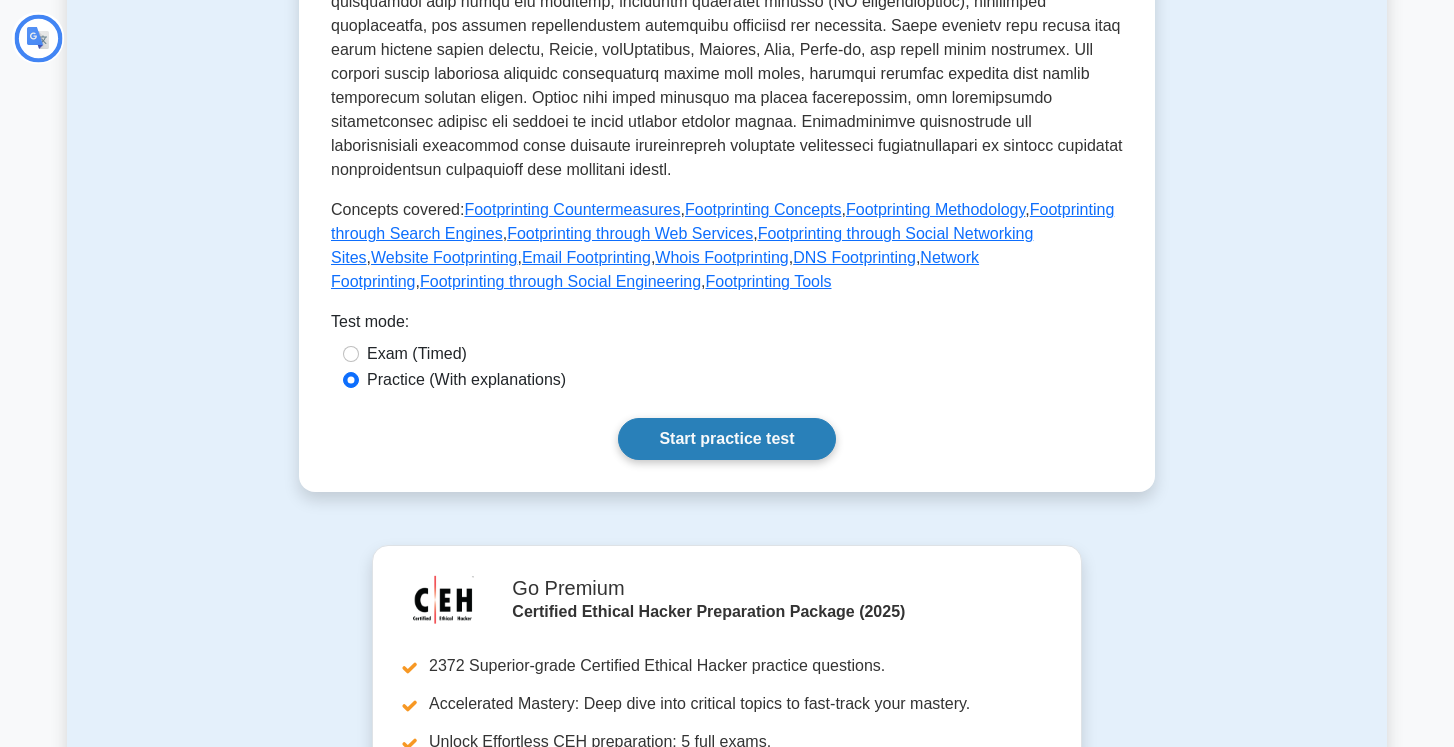 scroll, scrollTop: 0, scrollLeft: 0, axis: both 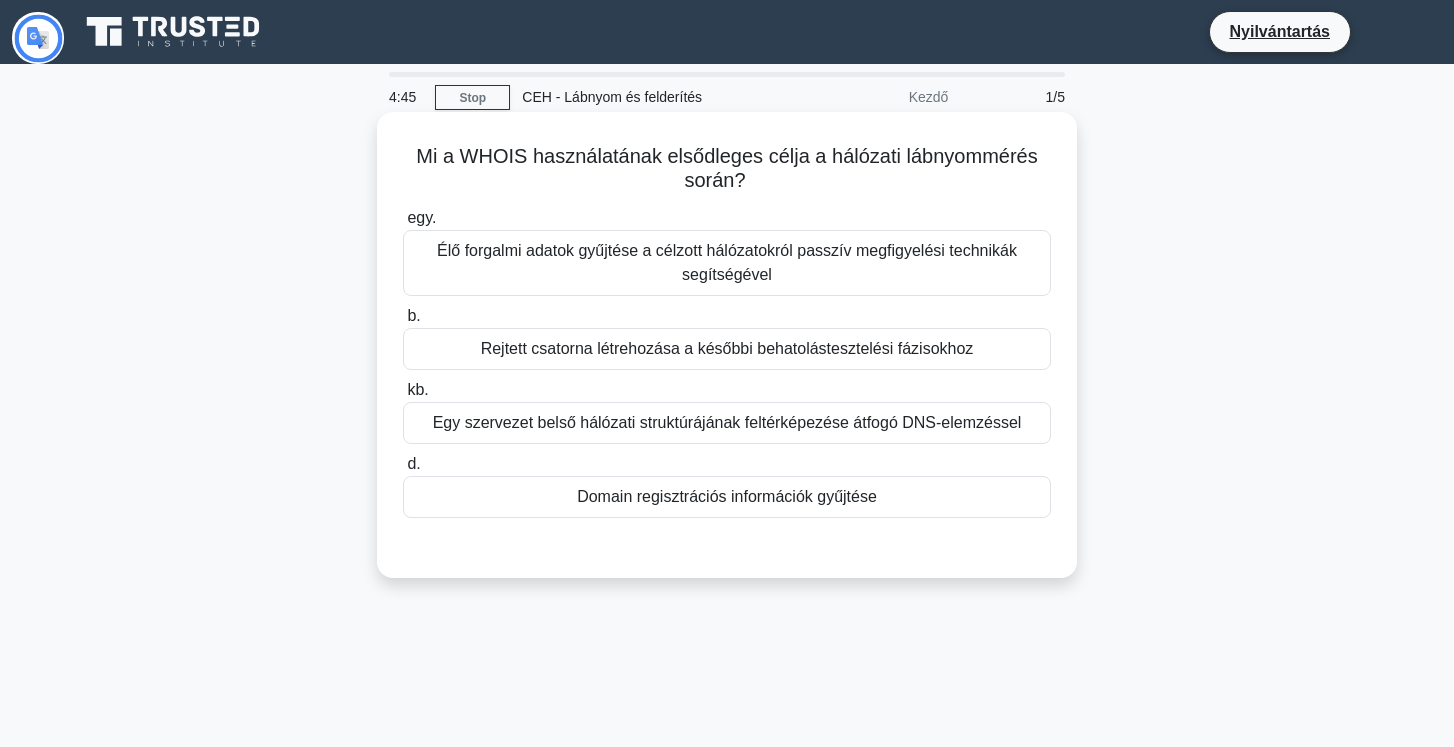 click on "Domain regisztrációs információk gyűjtése" at bounding box center [727, 496] 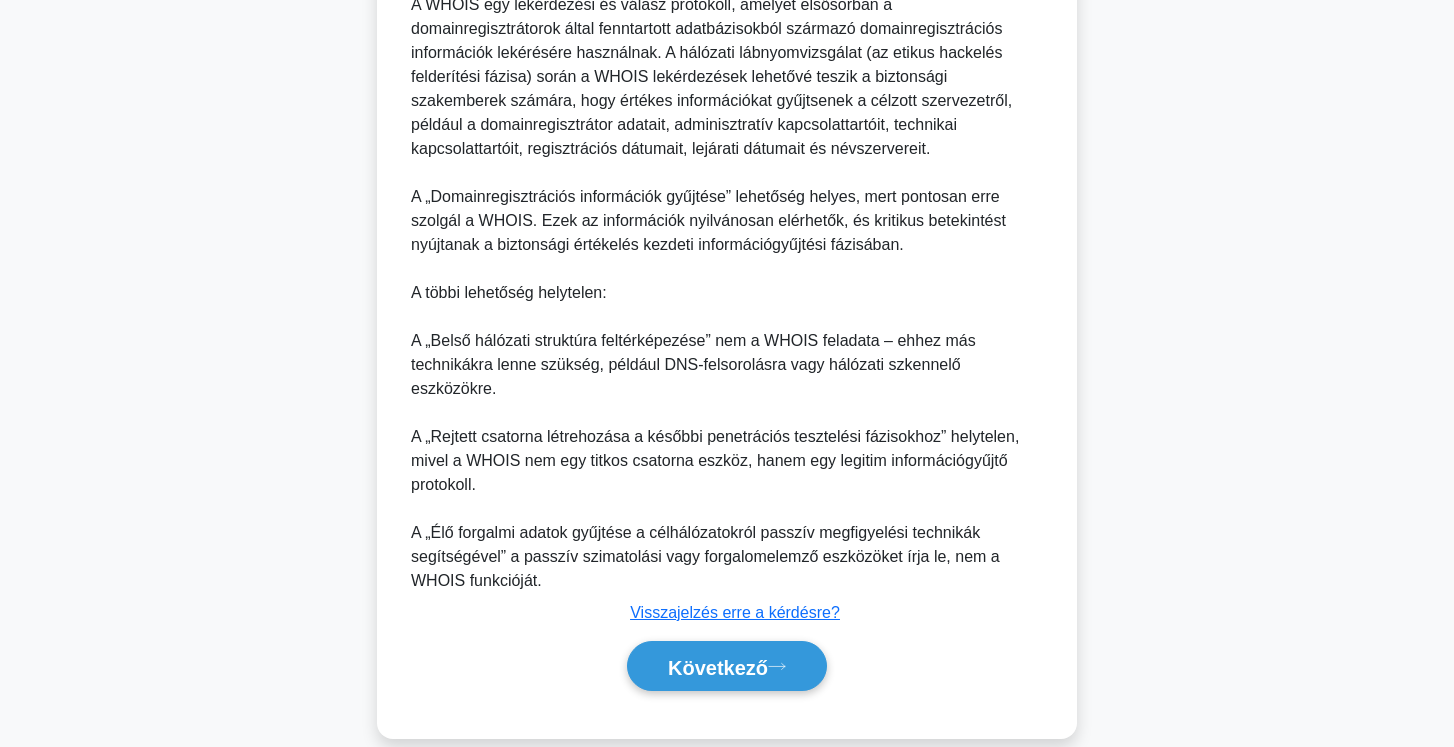 scroll, scrollTop: 607, scrollLeft: 0, axis: vertical 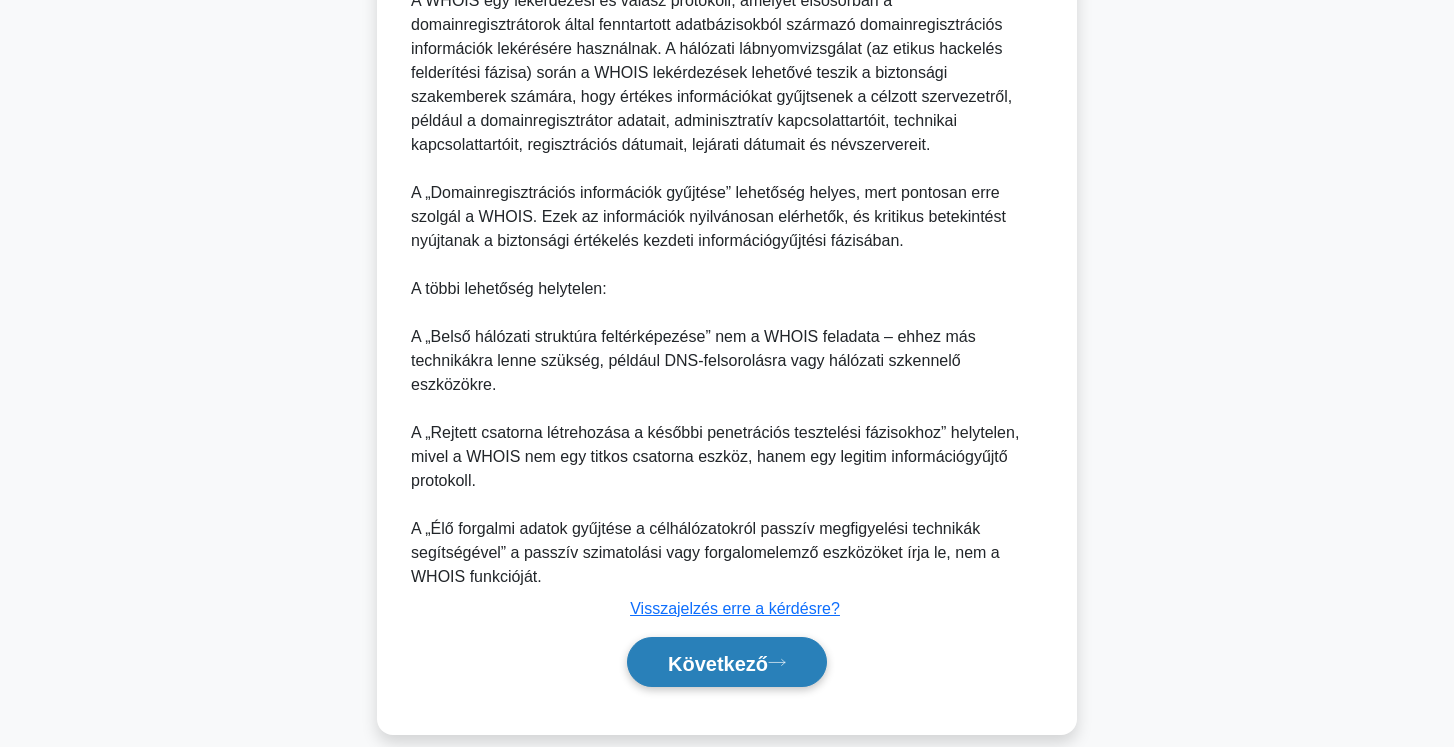 click on "Következő" at bounding box center [718, 663] 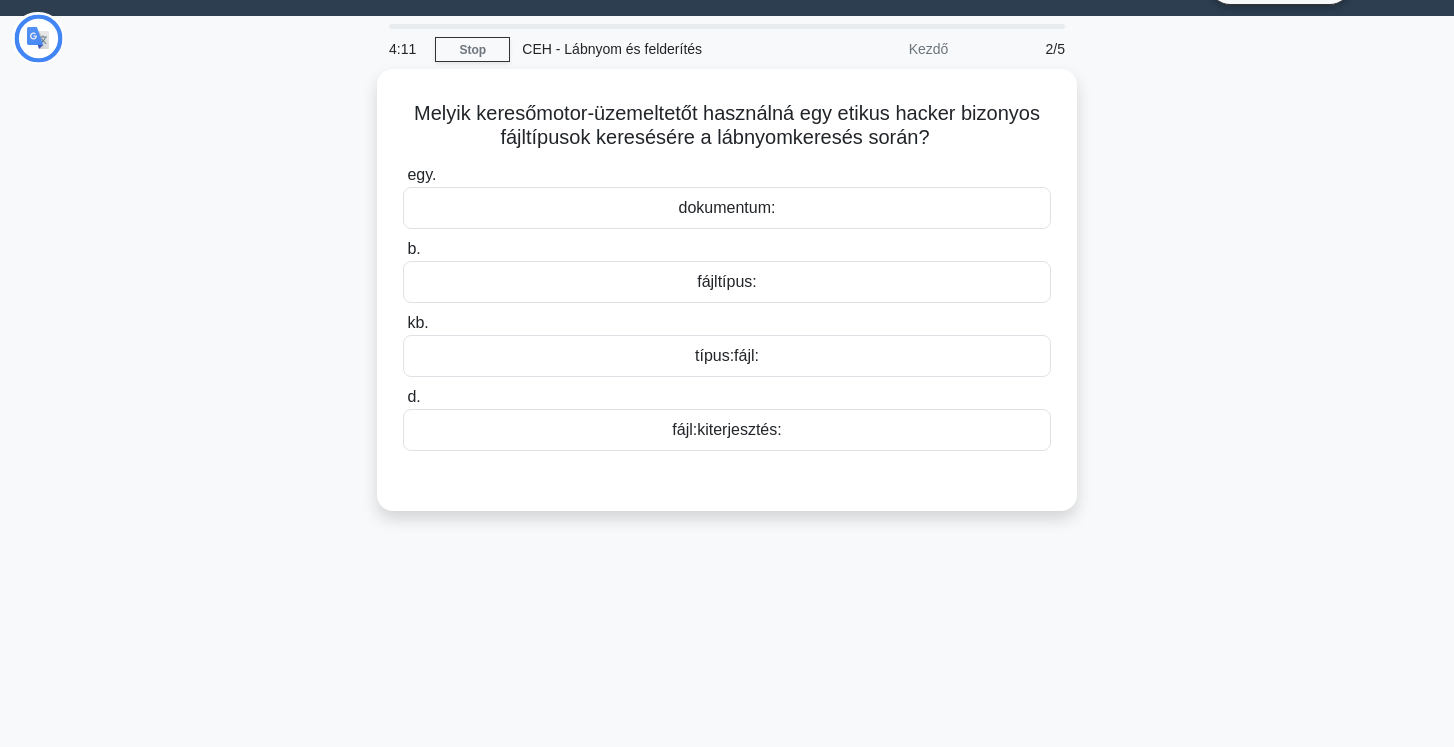 scroll, scrollTop: 47, scrollLeft: 0, axis: vertical 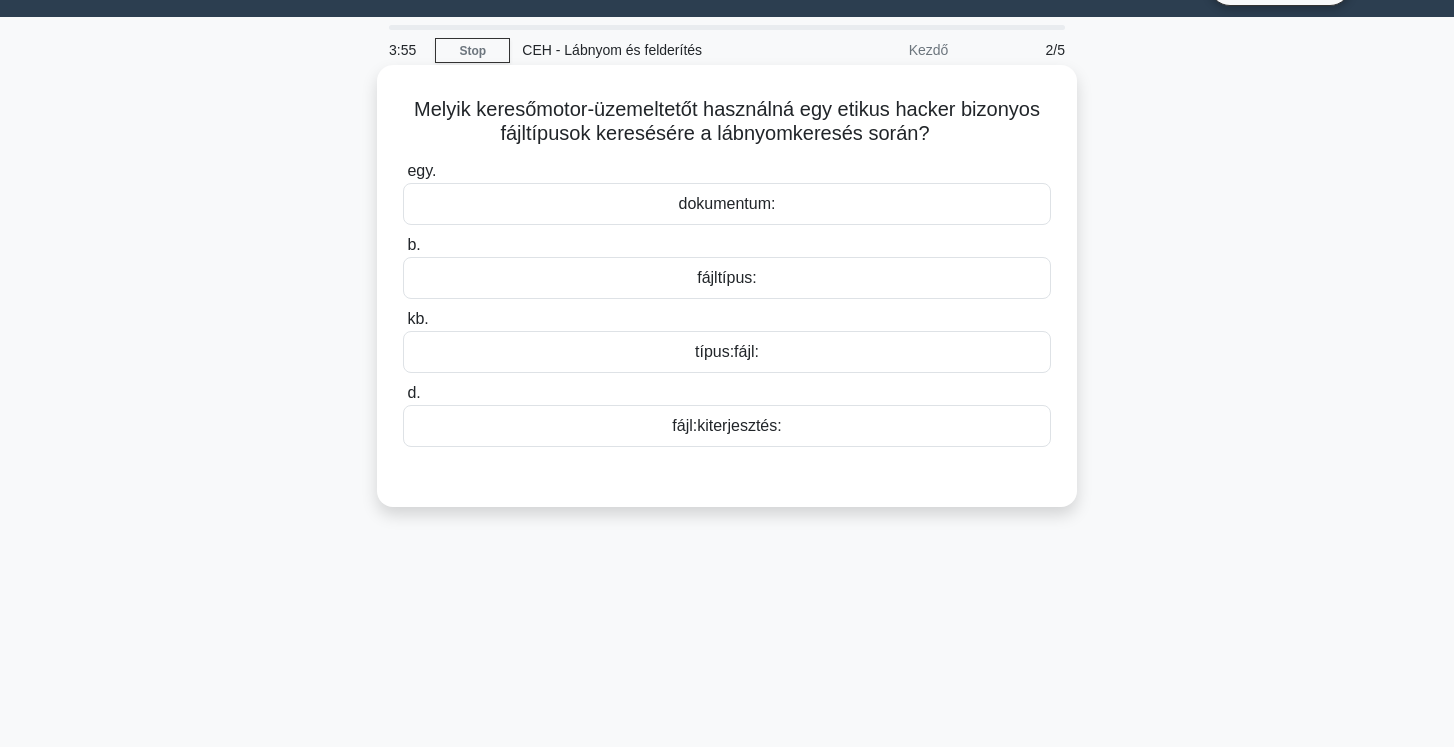 click on "típus:fájl:" at bounding box center [727, 351] 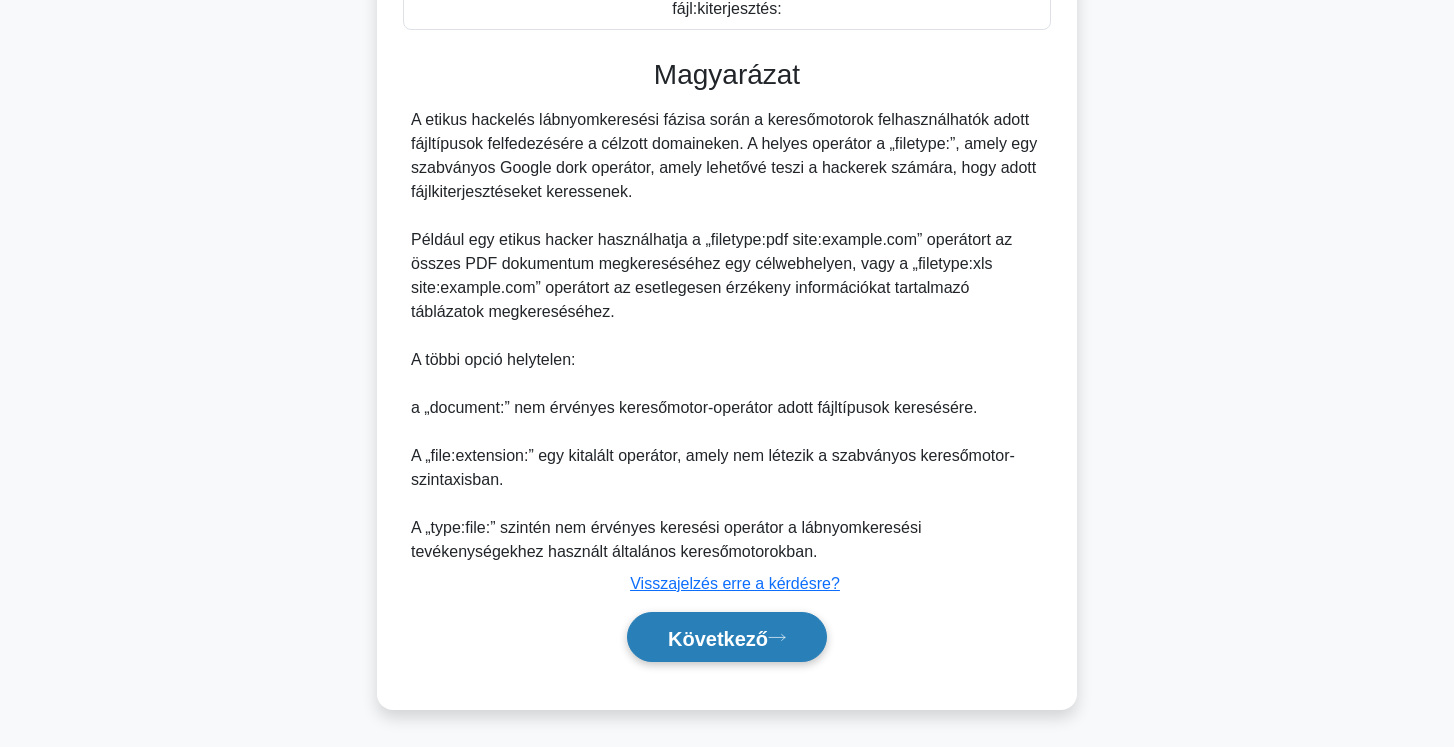 scroll, scrollTop: 465, scrollLeft: 0, axis: vertical 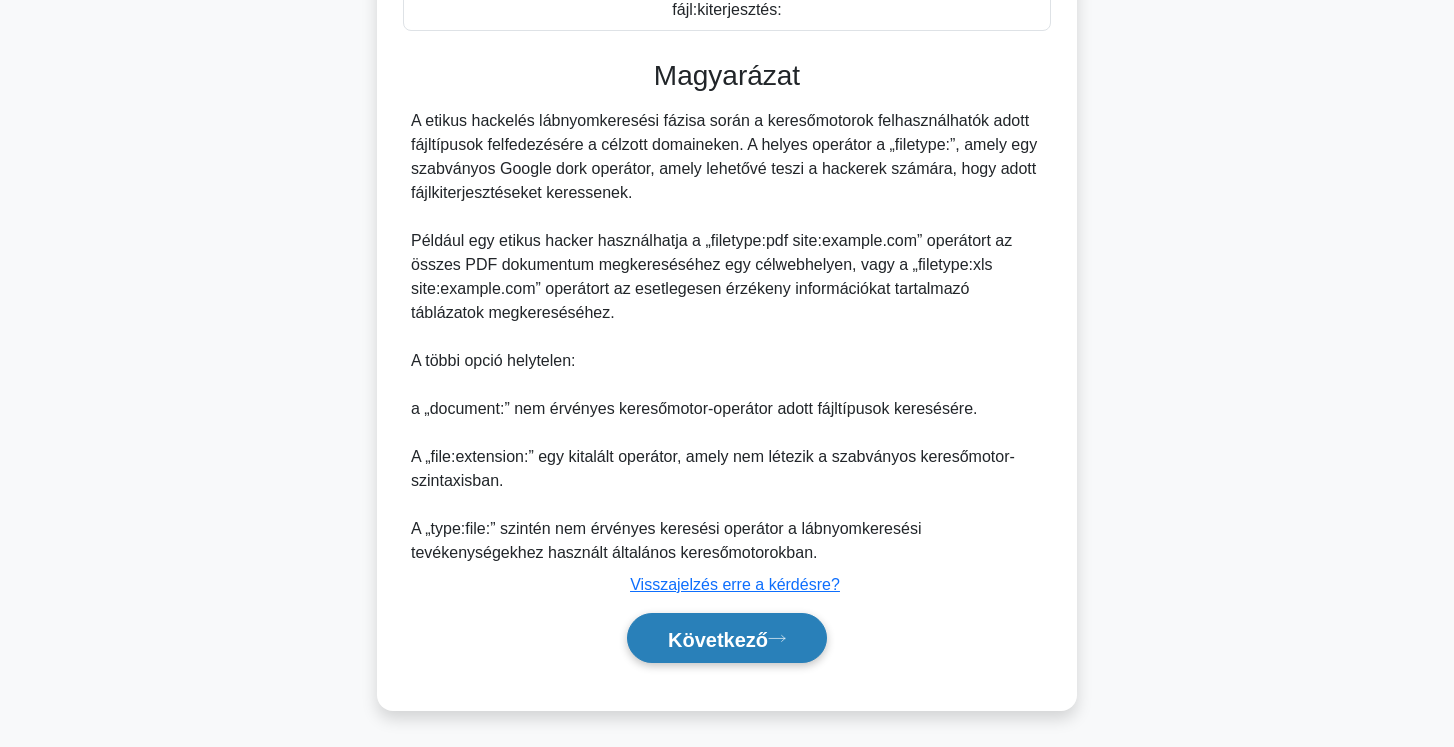 click on "Következő" at bounding box center (718, 639) 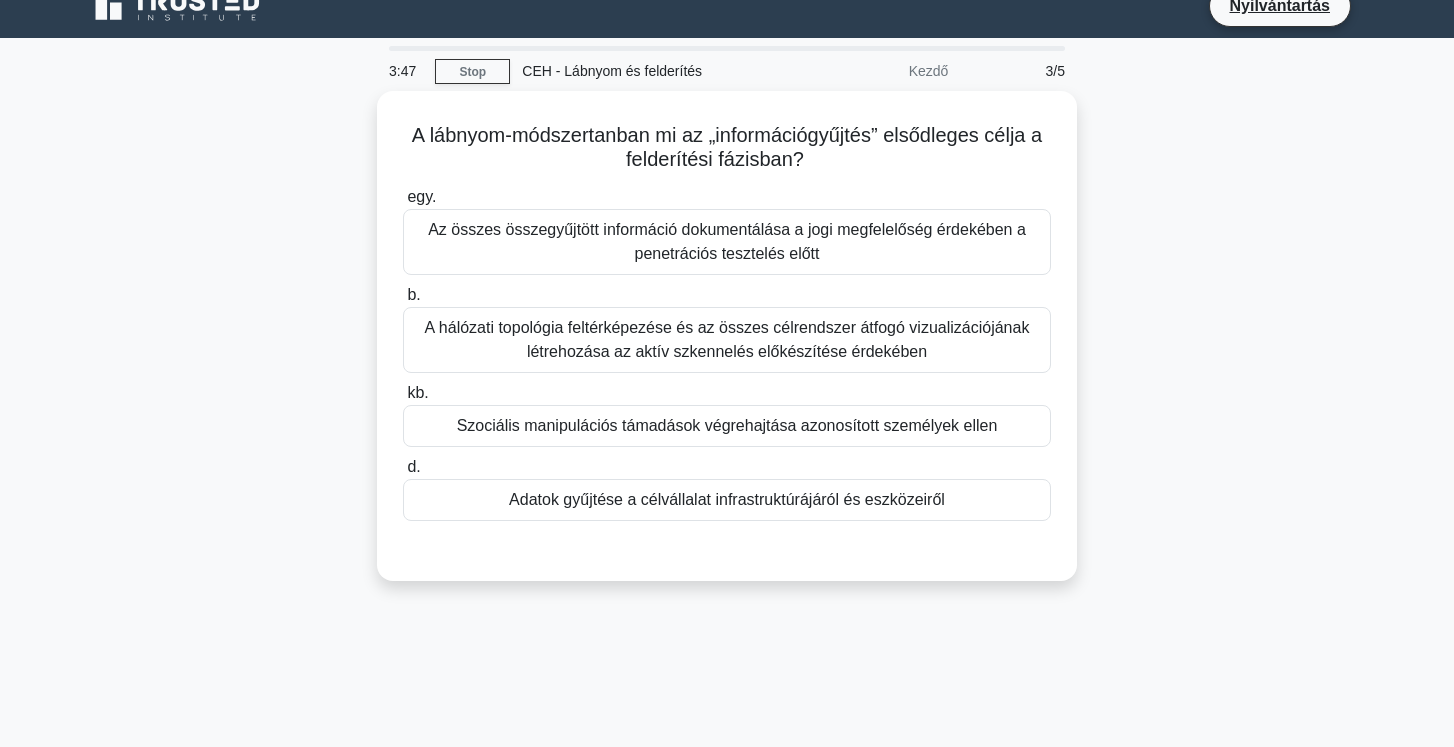 scroll, scrollTop: 24, scrollLeft: 0, axis: vertical 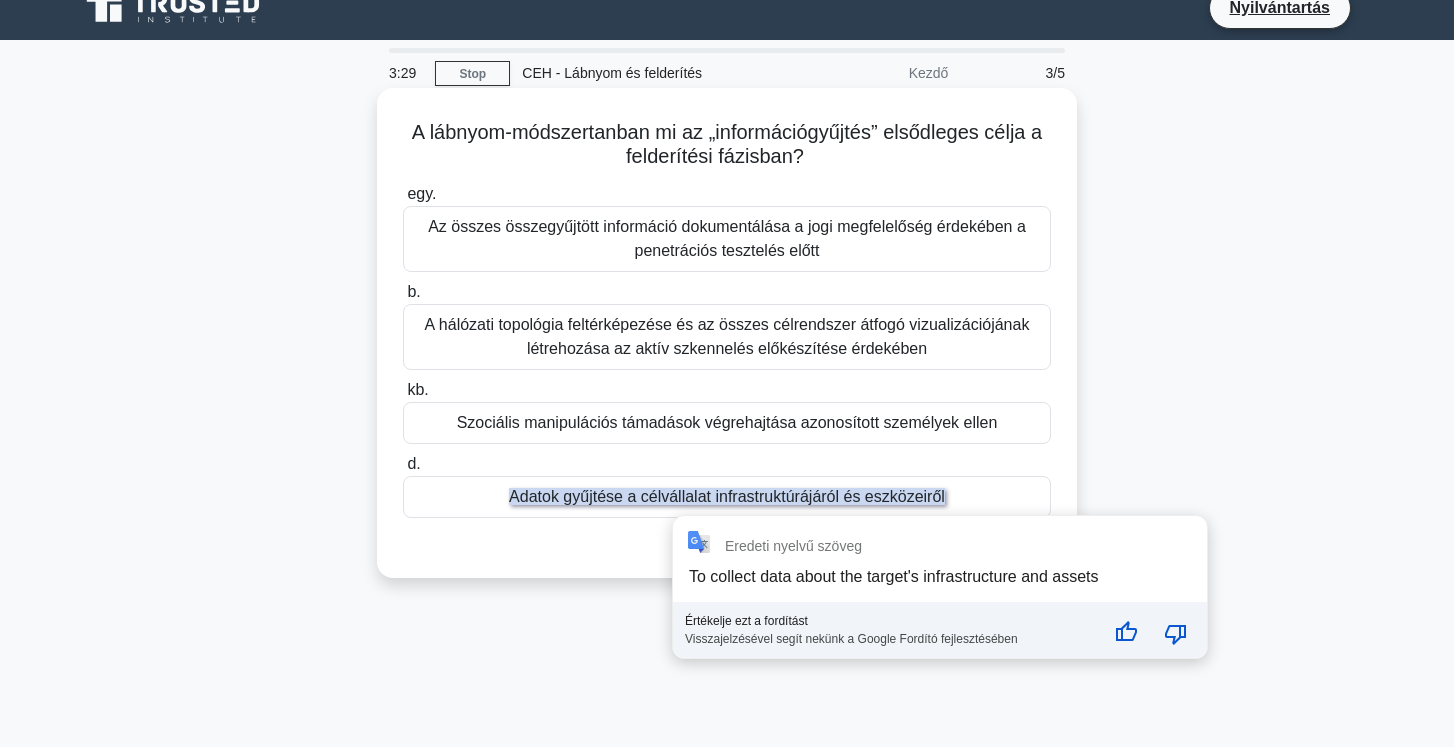 click on "A hálózati topológia feltérképezése és az összes célrendszer átfogó vizualizációjának létrehozása az aktív szkennelés előkészítése érdekében" at bounding box center [727, 336] 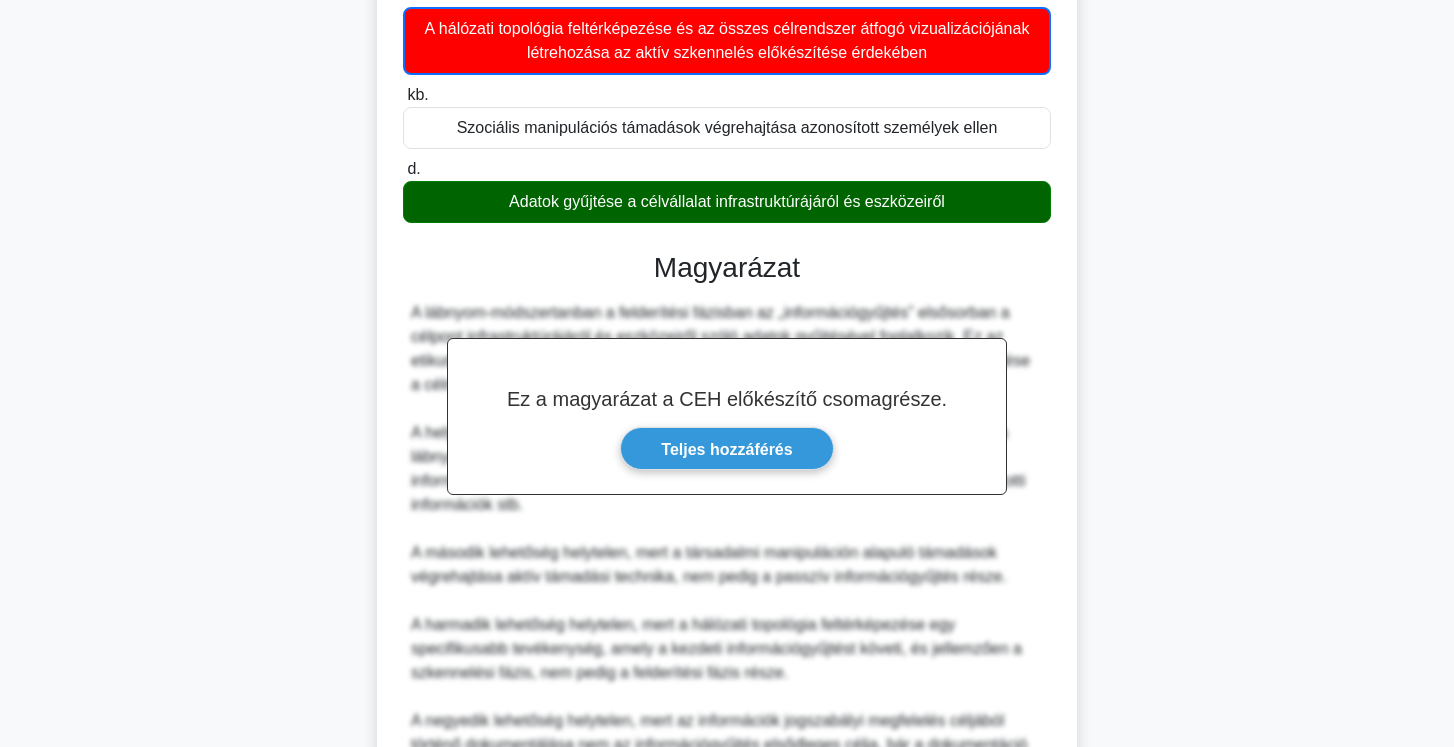 scroll, scrollTop: 322, scrollLeft: 0, axis: vertical 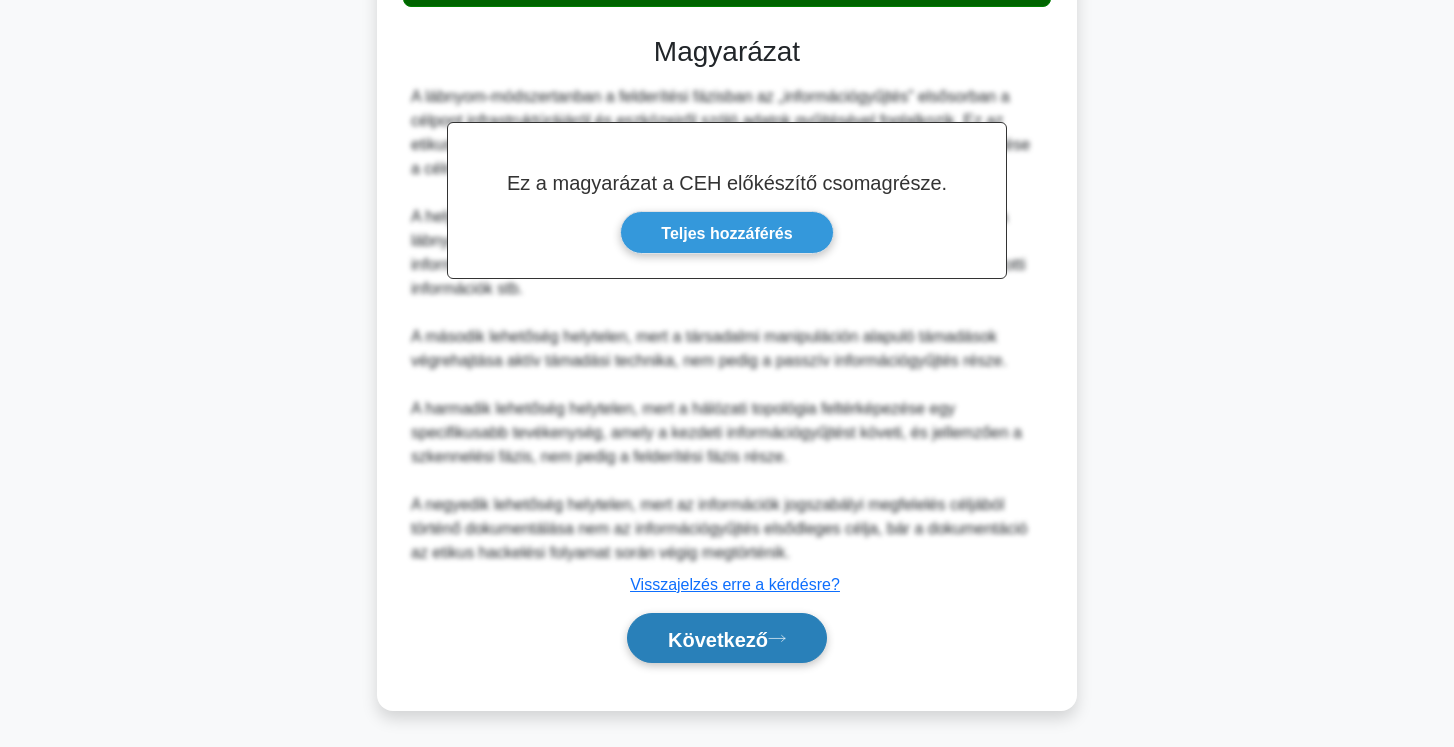 click on "Következő" at bounding box center [718, 639] 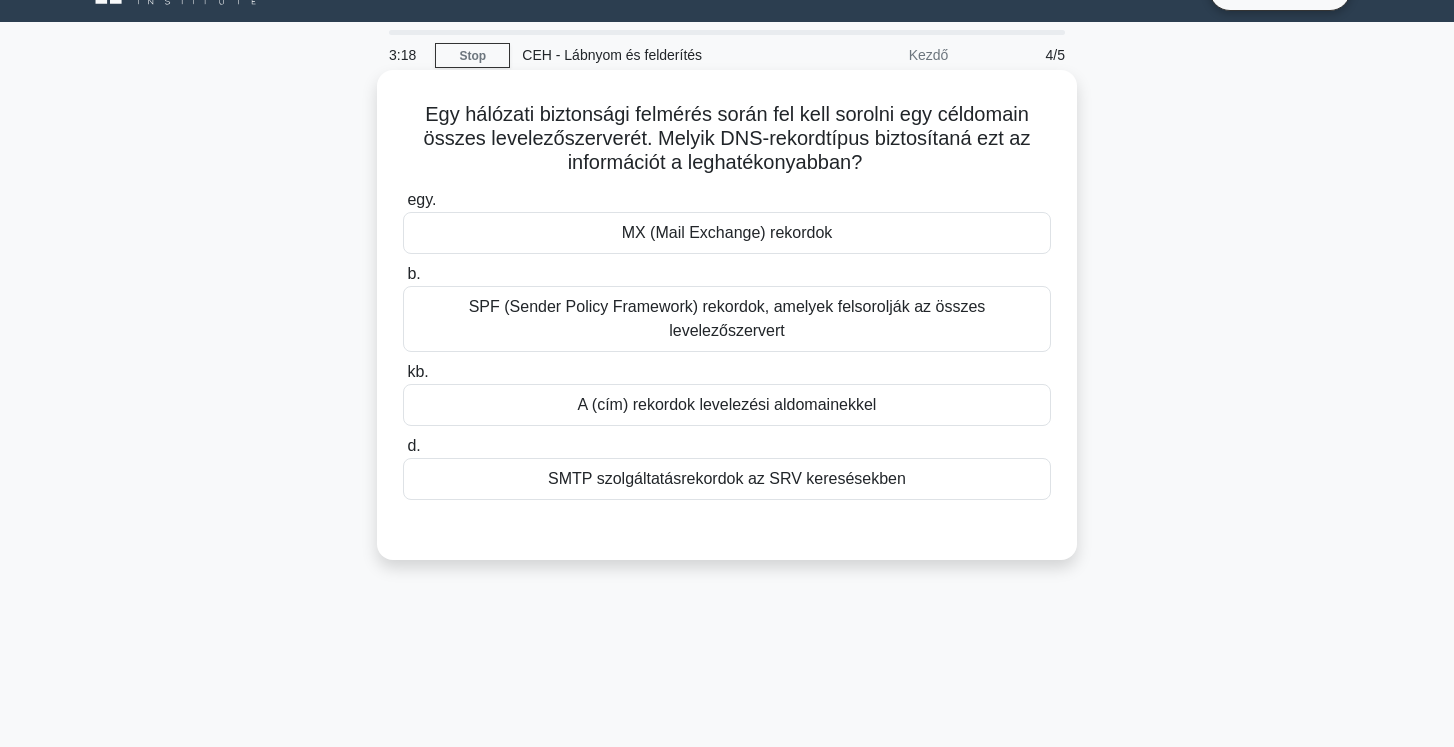 scroll, scrollTop: 55, scrollLeft: 0, axis: vertical 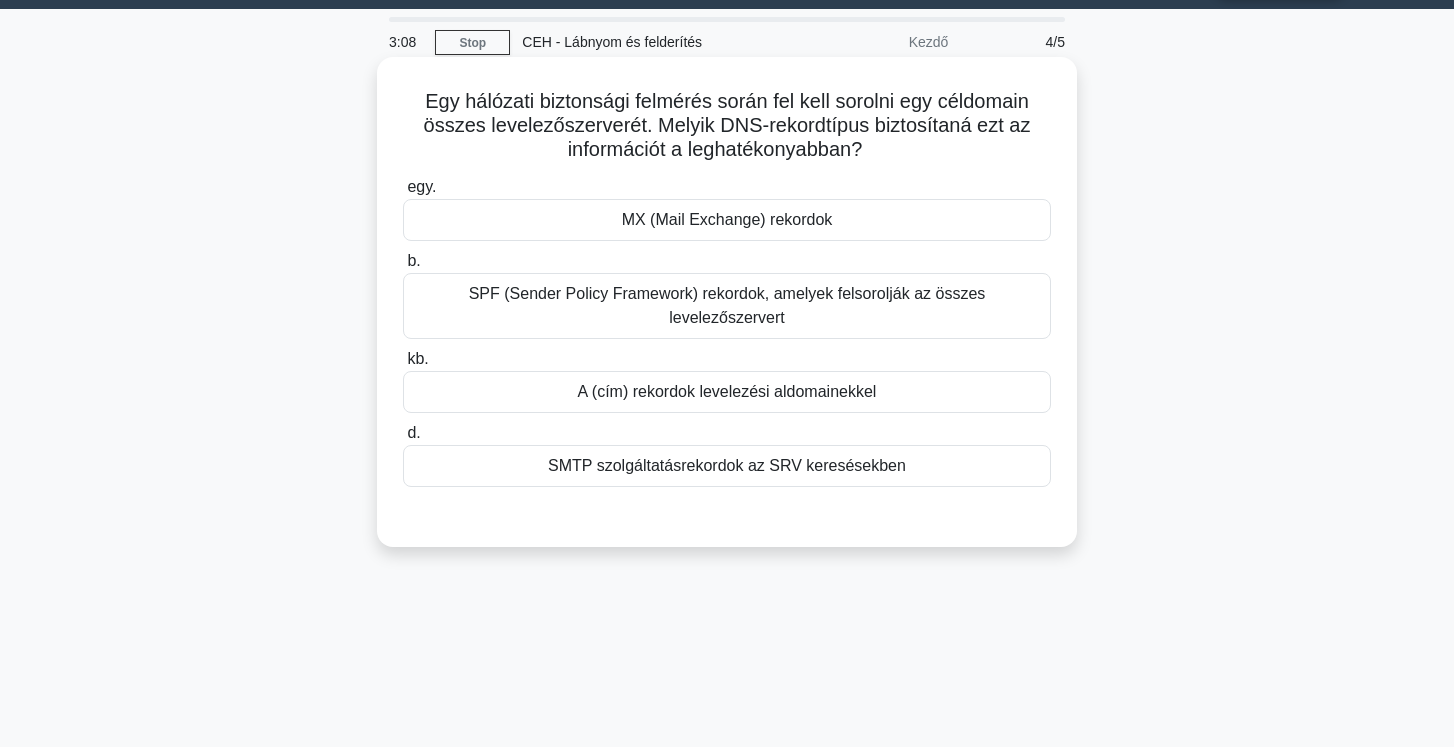 click on "MX (Mail Exchange) rekordok" at bounding box center (727, 219) 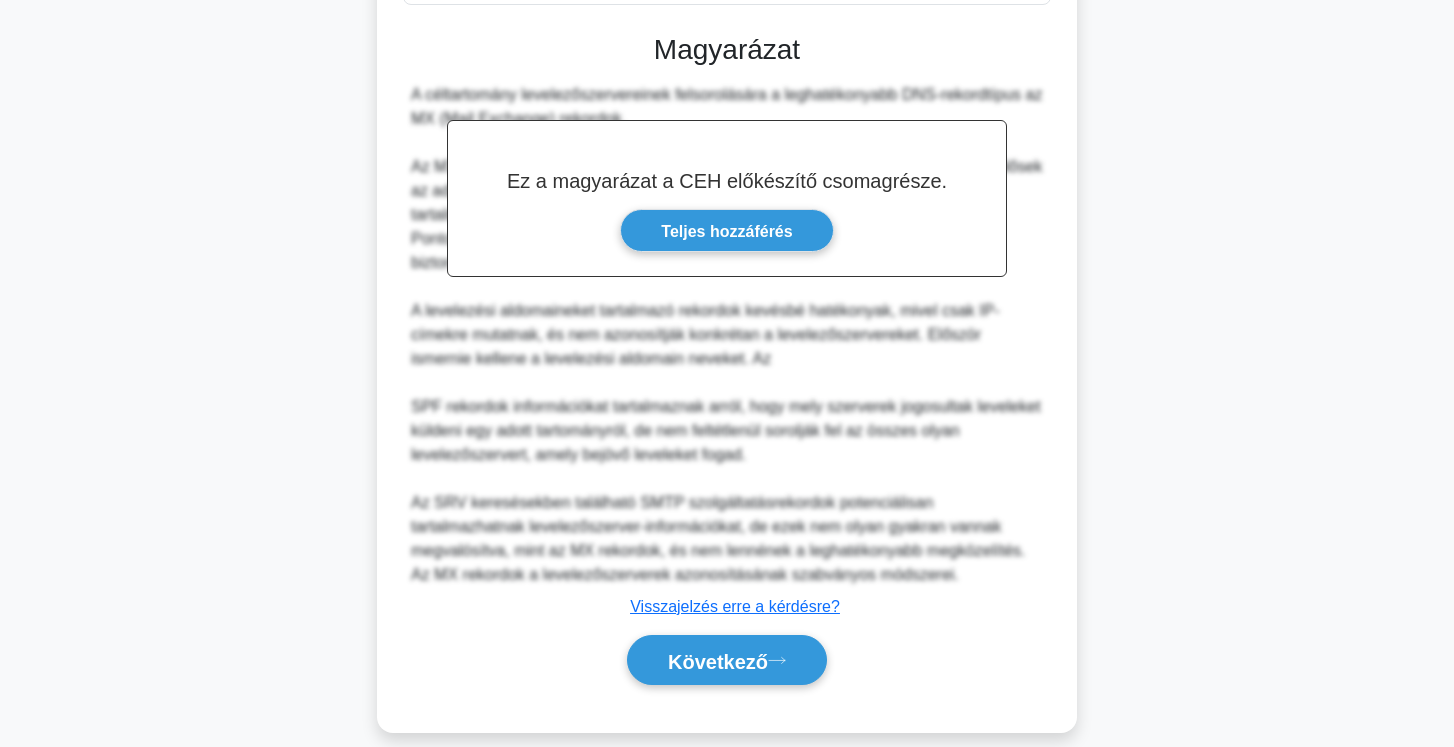 scroll, scrollTop: 535, scrollLeft: 0, axis: vertical 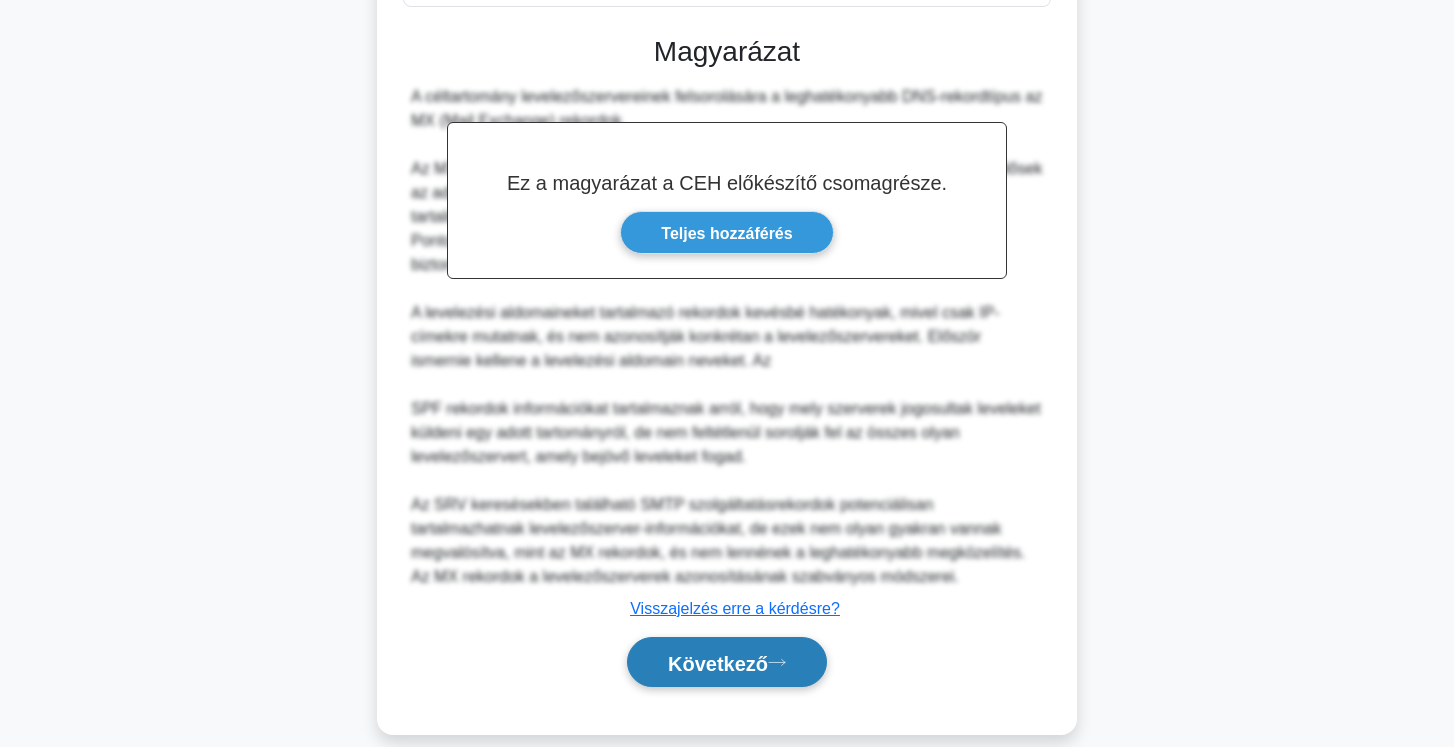 click on "Következő" at bounding box center [718, 663] 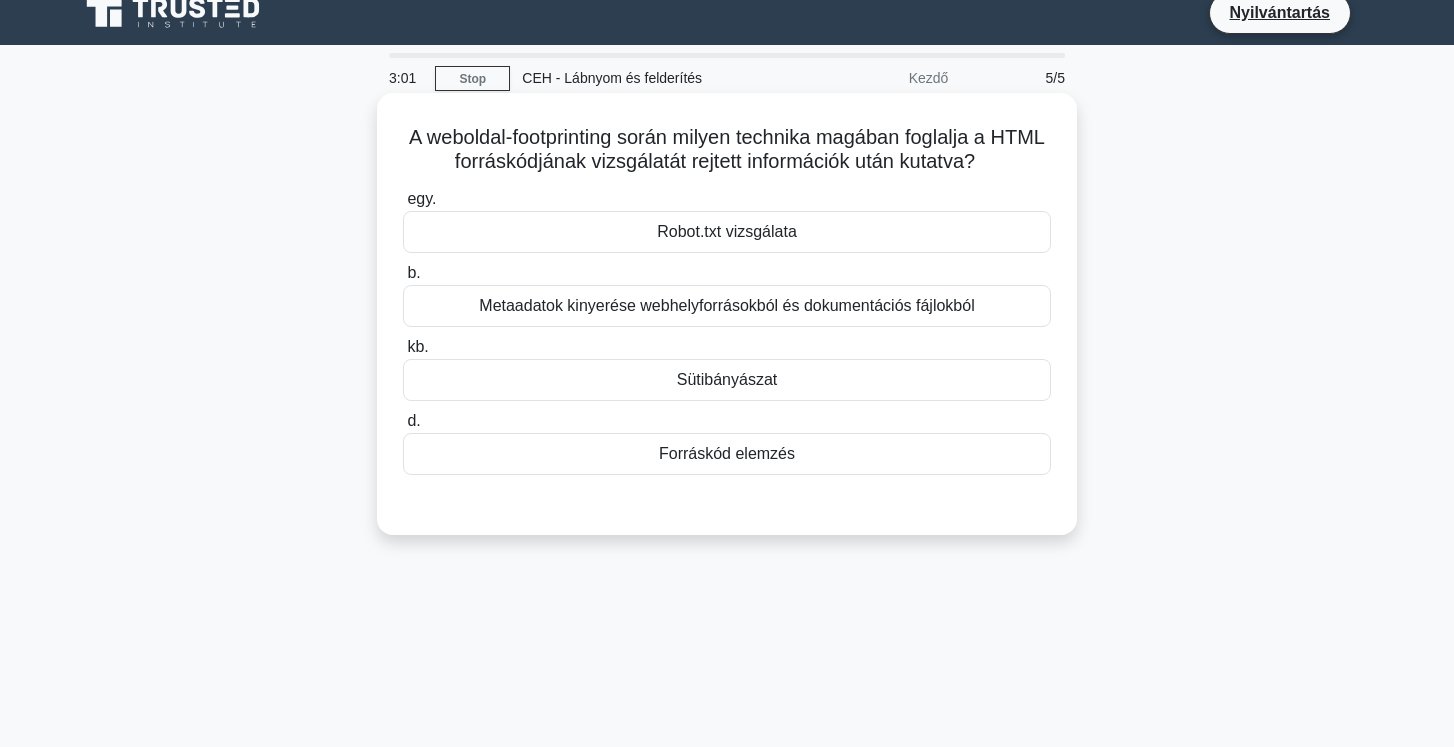 scroll, scrollTop: 0, scrollLeft: 0, axis: both 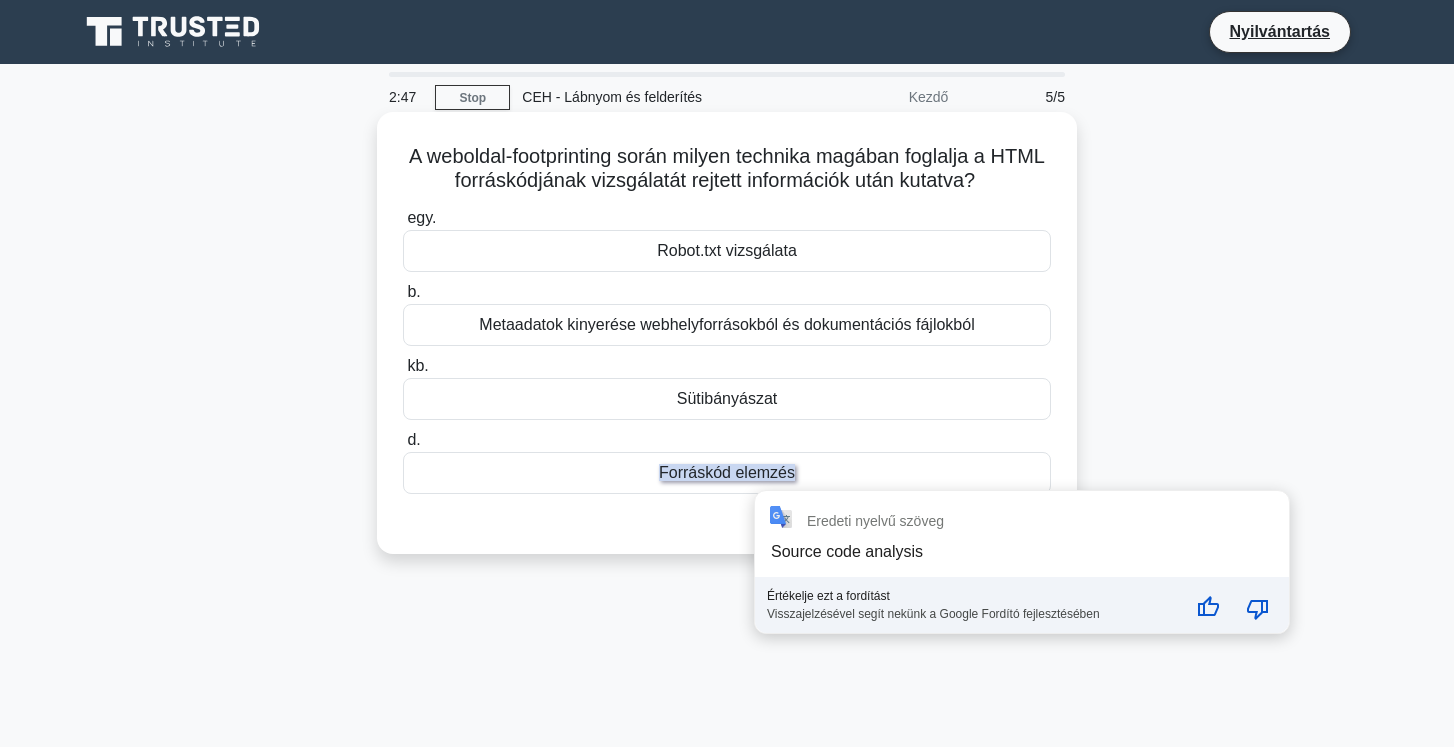 click on "Robot.txt vizsgálata" at bounding box center (727, 250) 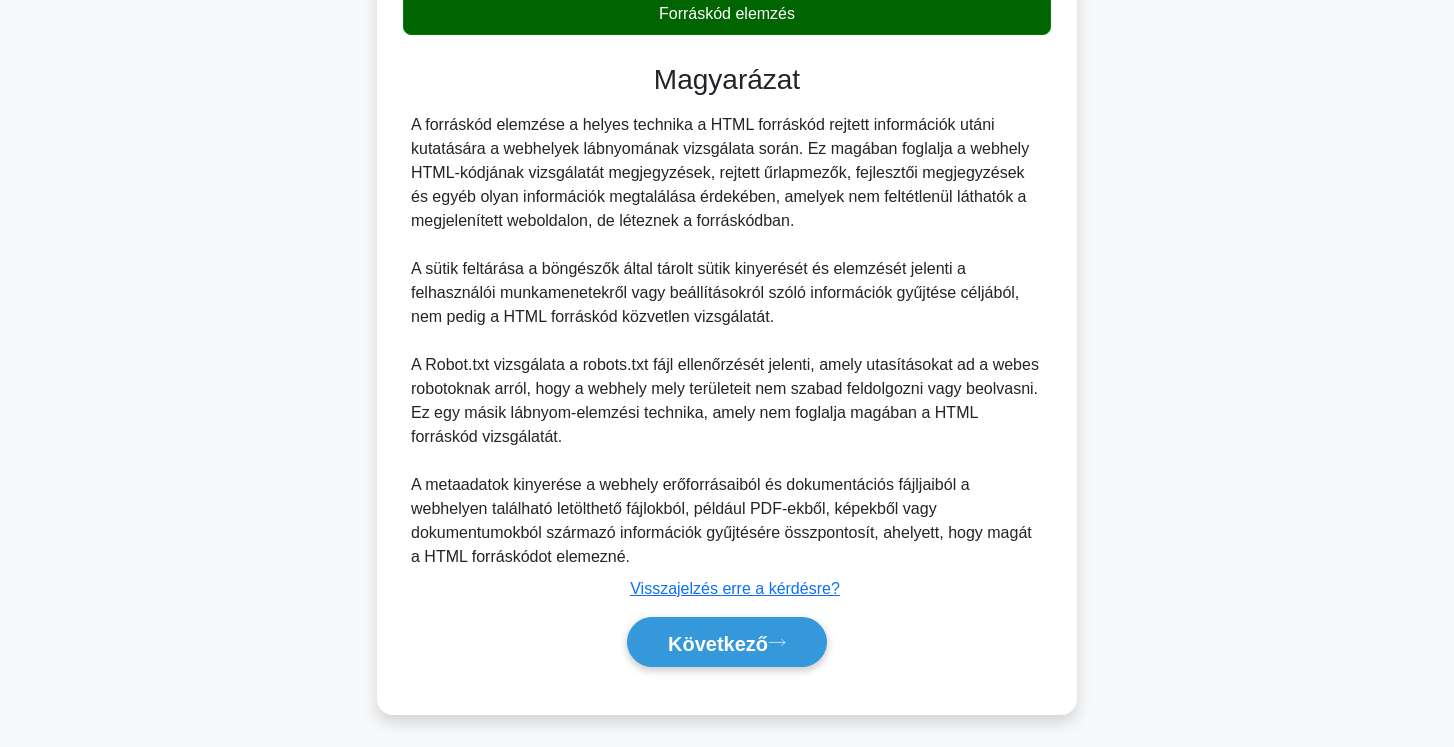 scroll, scrollTop: 465, scrollLeft: 0, axis: vertical 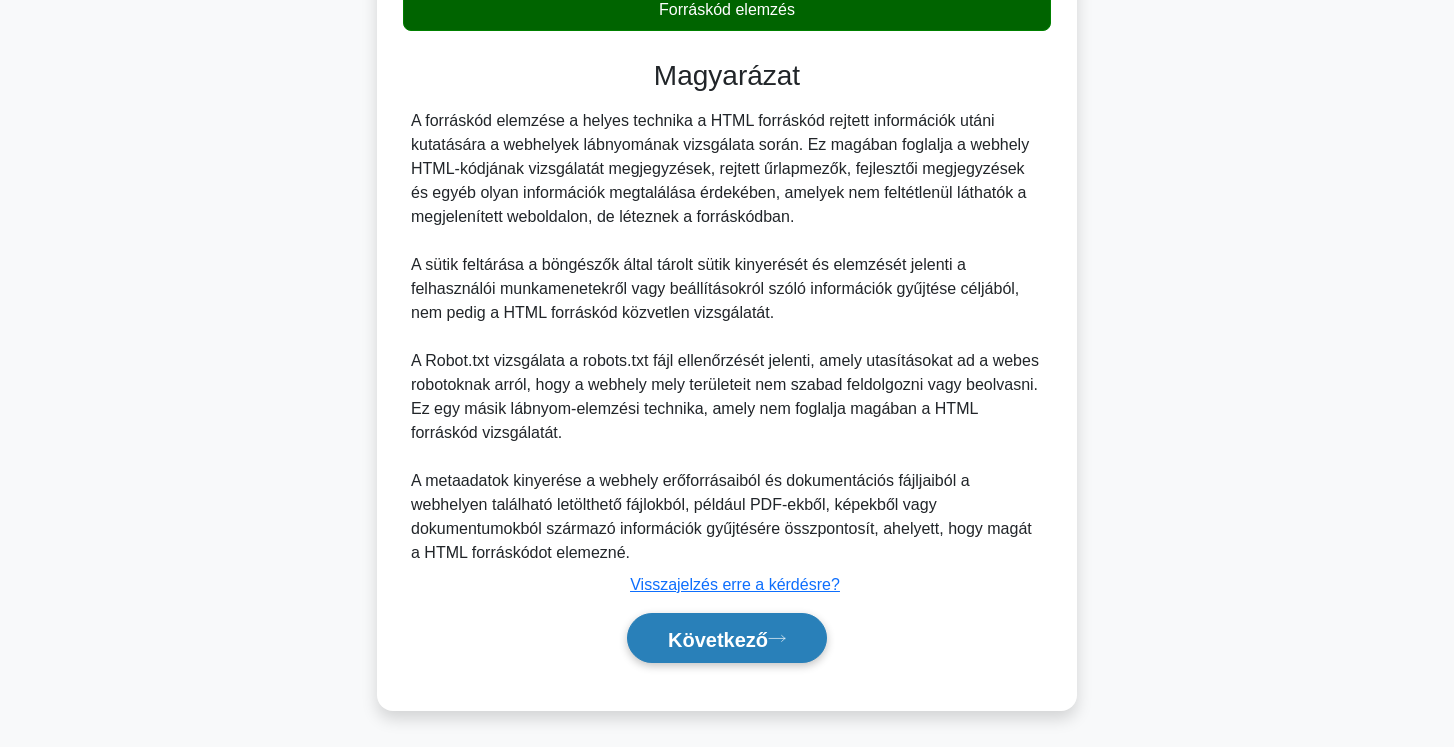 click on "Következő" at bounding box center (718, 639) 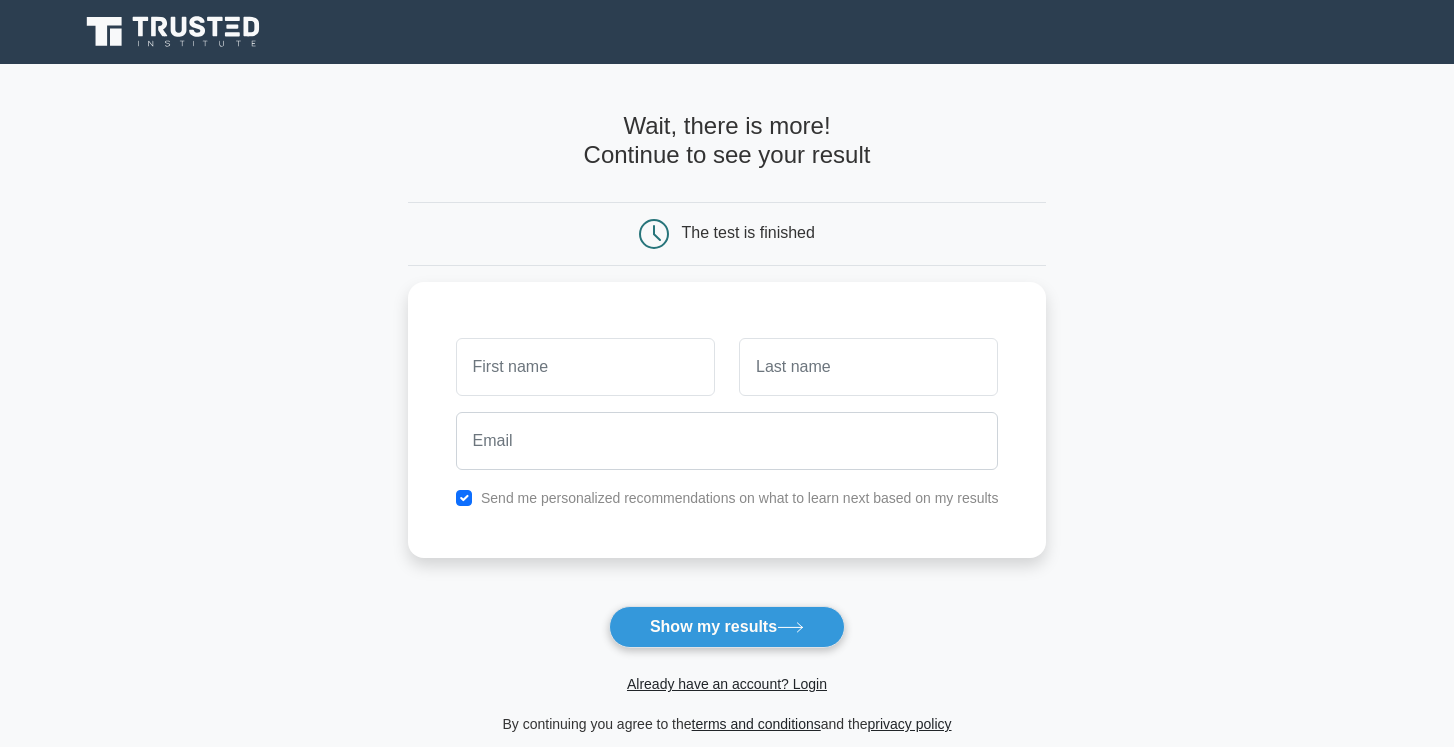 scroll, scrollTop: 0, scrollLeft: 0, axis: both 